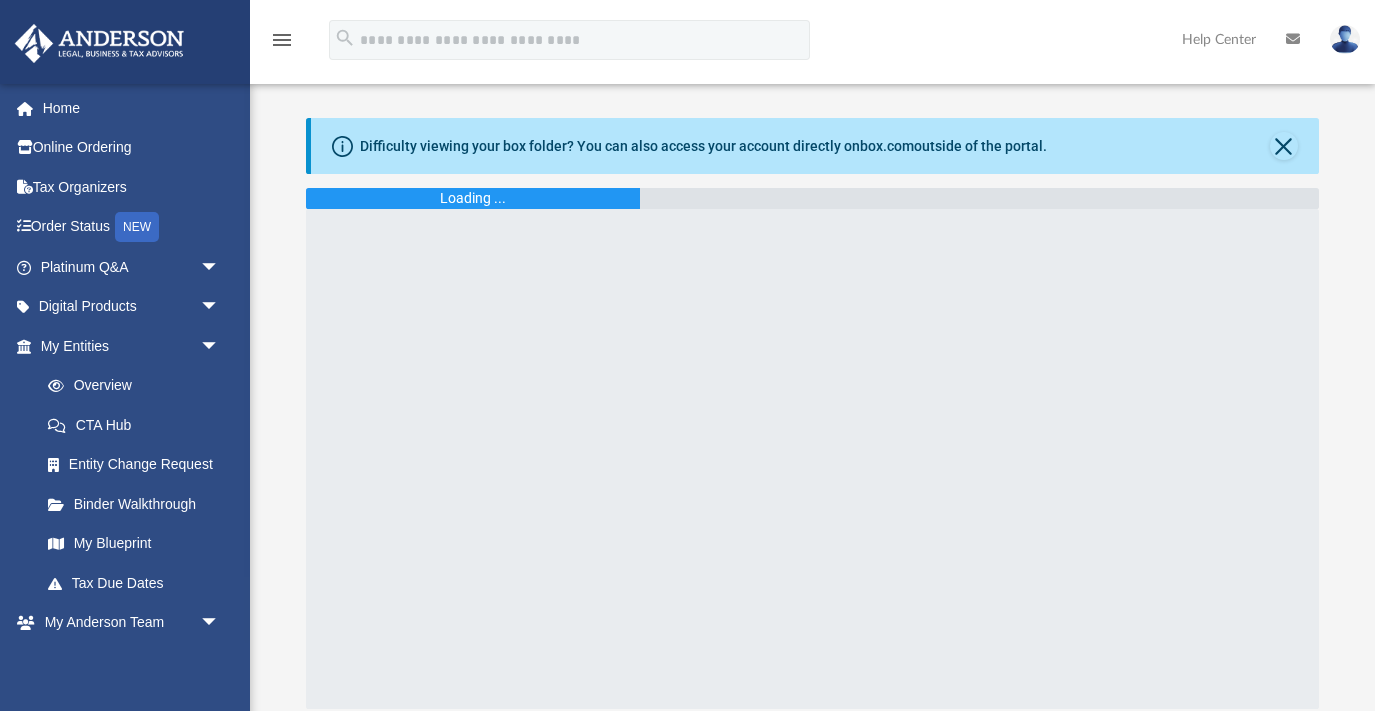 scroll, scrollTop: 0, scrollLeft: 0, axis: both 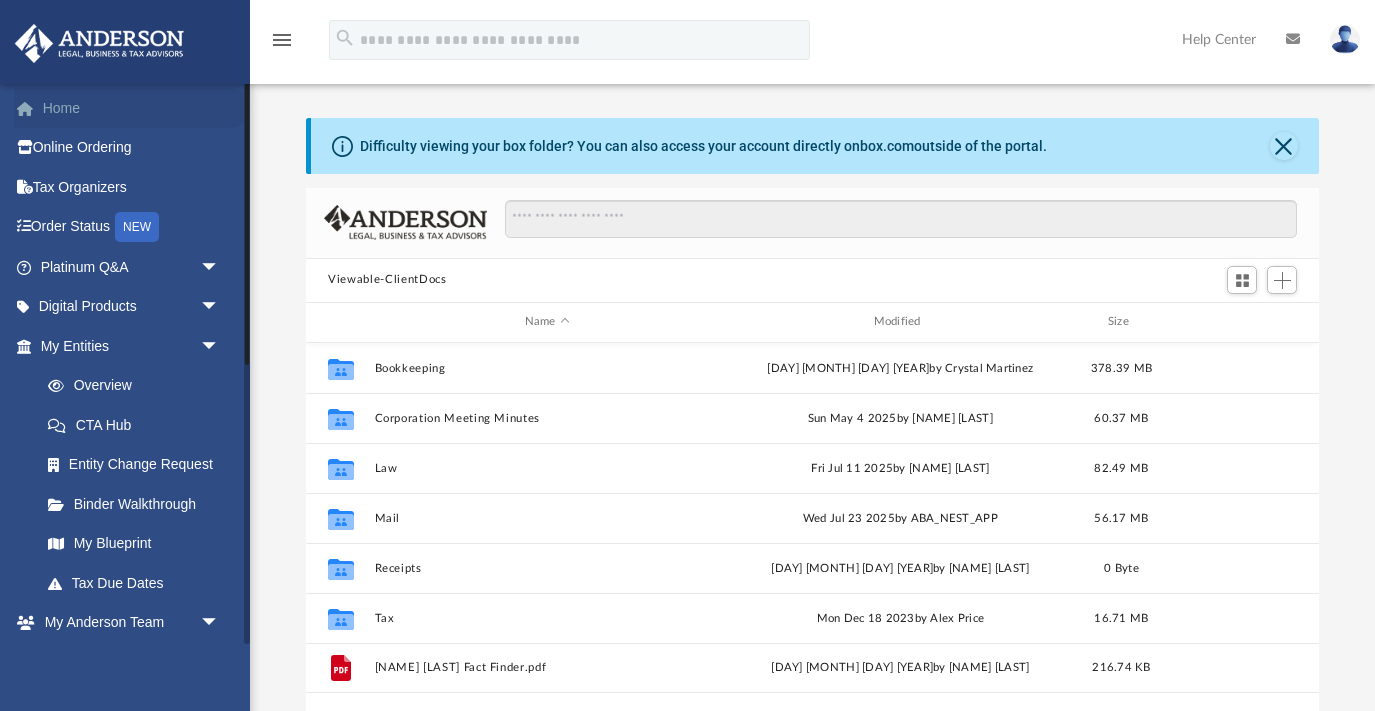 click on "Home" at bounding box center [132, 108] 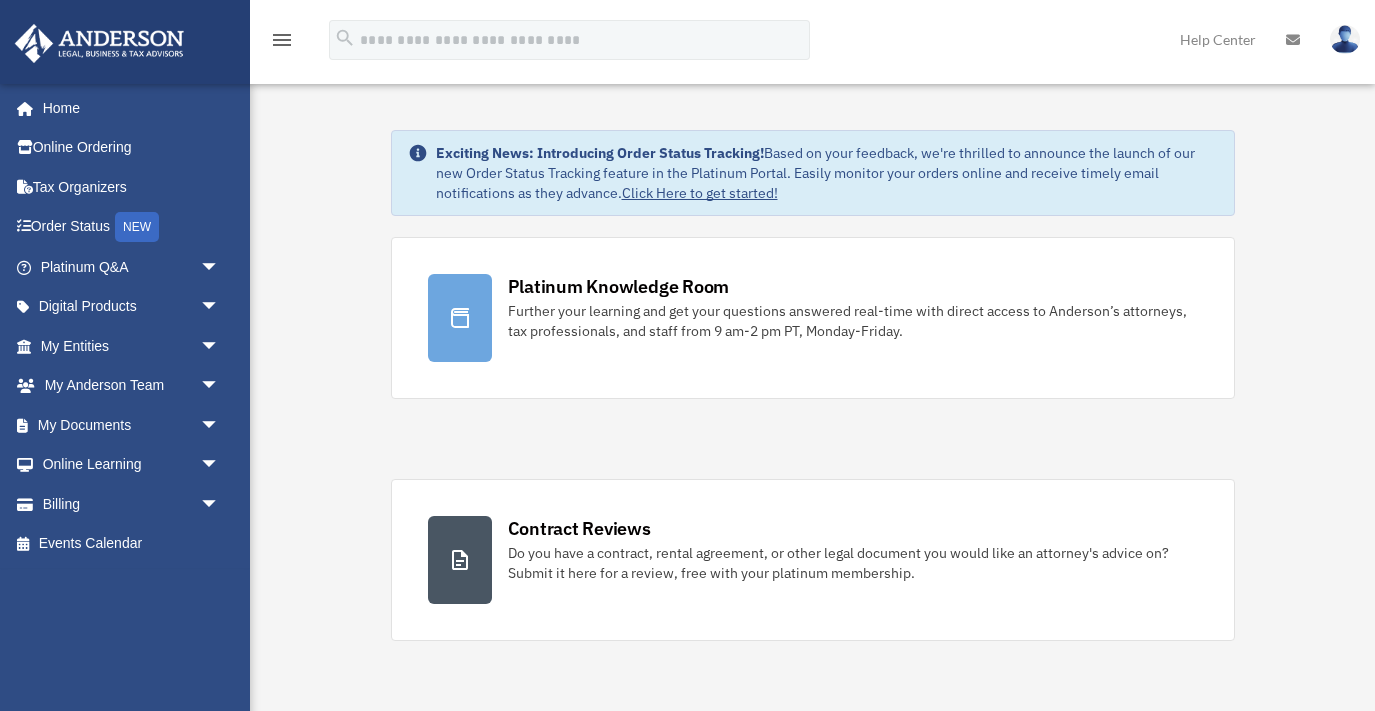 scroll, scrollTop: 0, scrollLeft: 0, axis: both 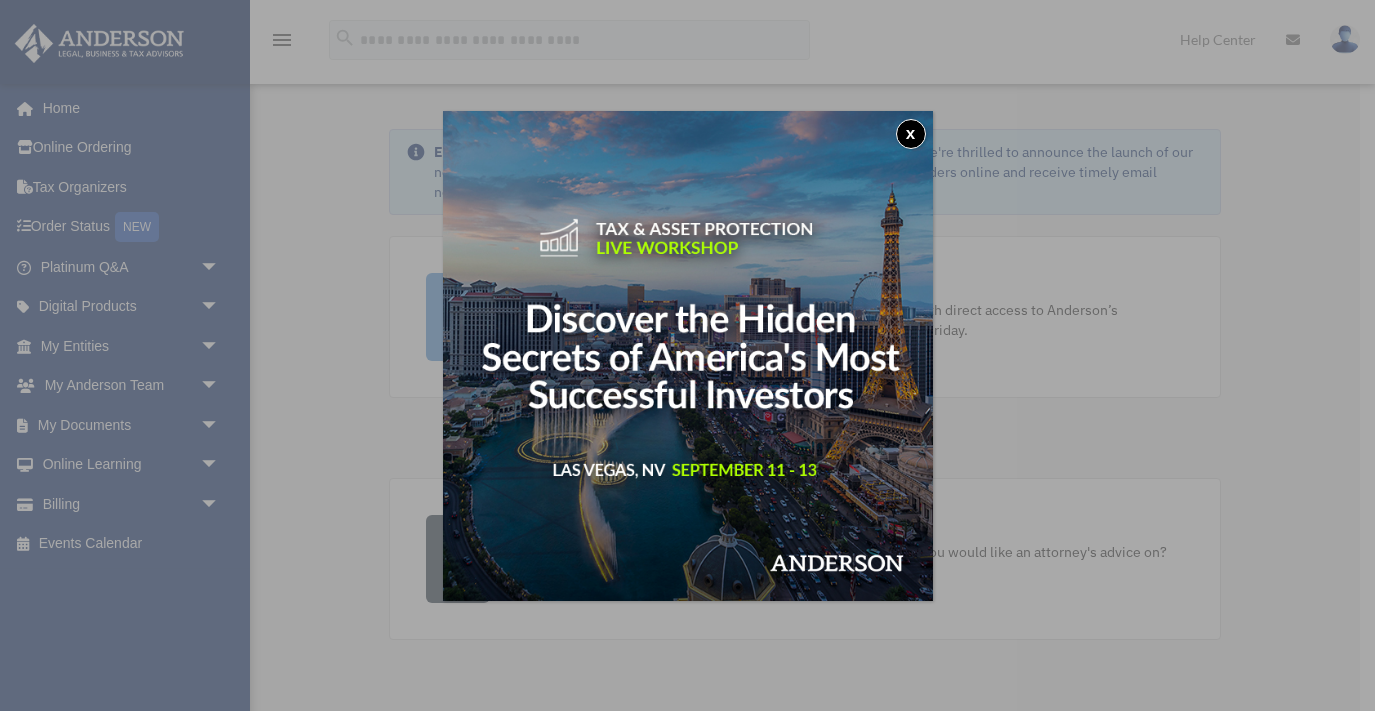click on "x" at bounding box center [911, 134] 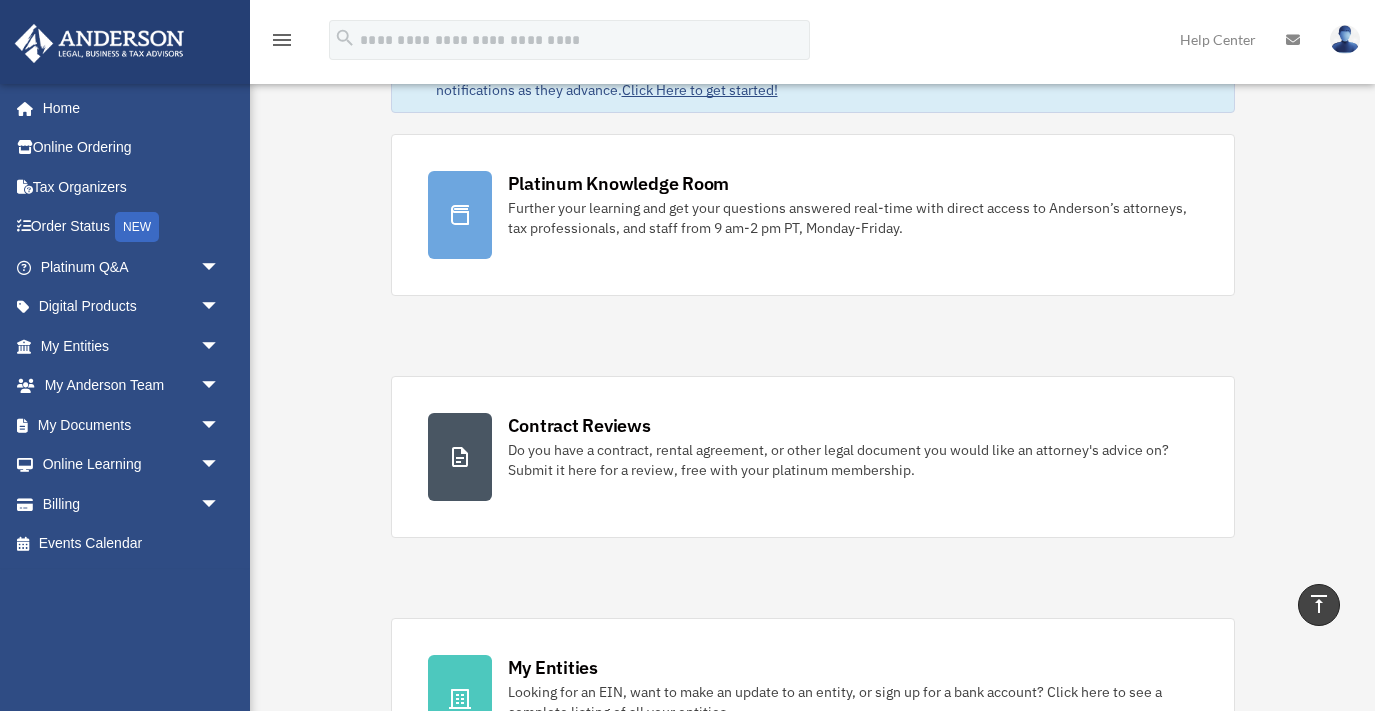 scroll, scrollTop: 0, scrollLeft: 0, axis: both 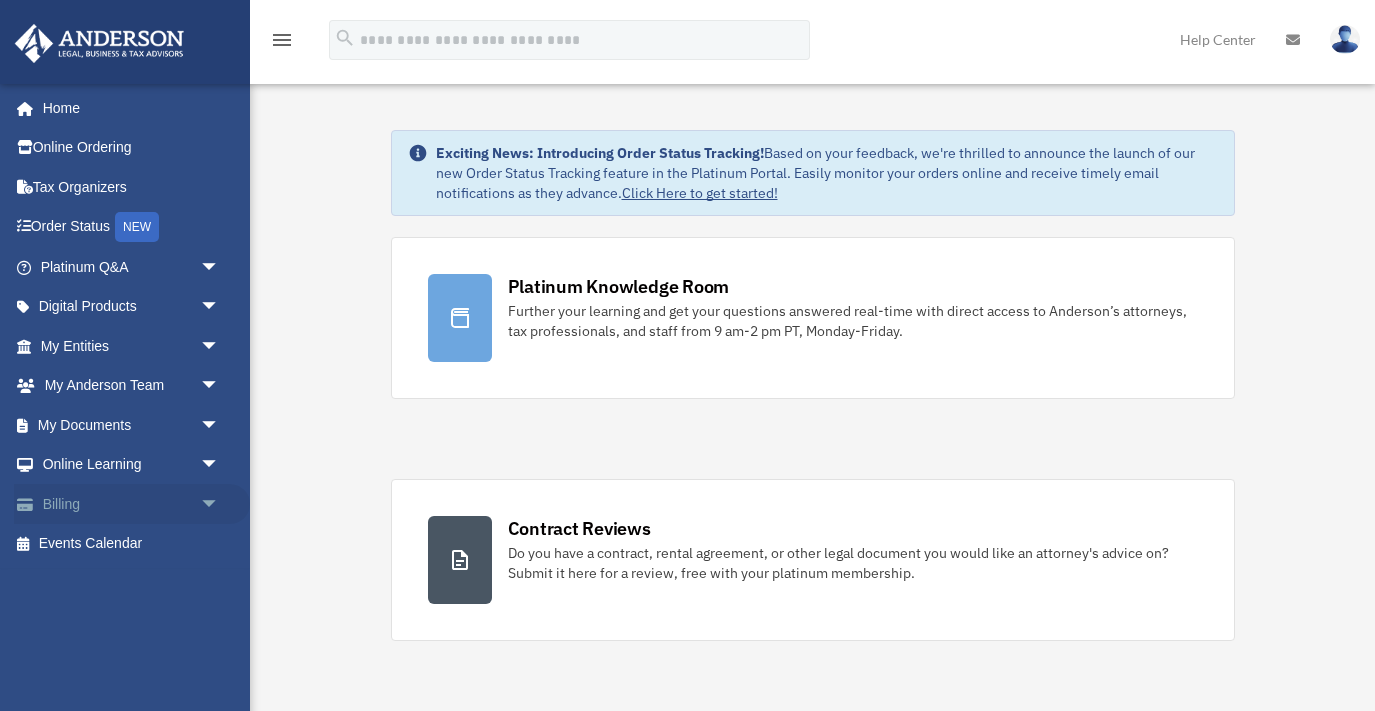 click on "arrow_drop_down" at bounding box center [220, 504] 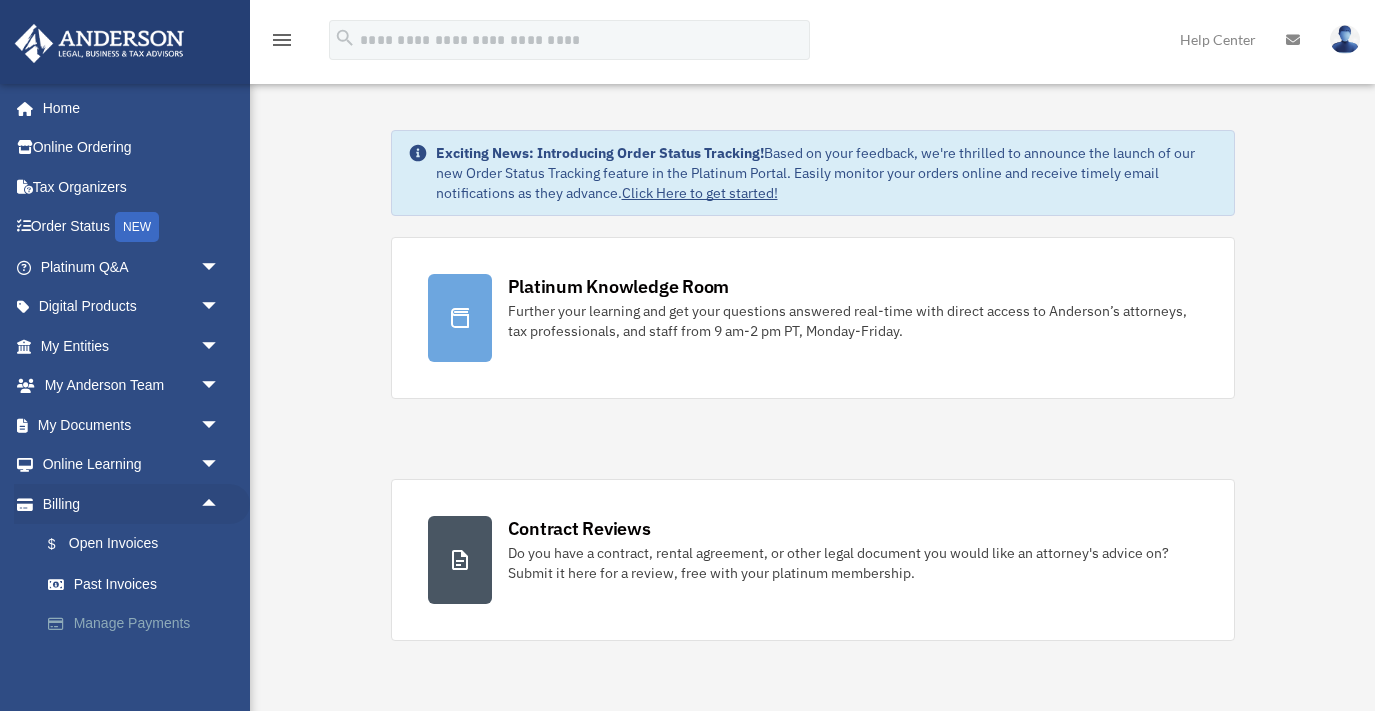 click on "Manage Payments" at bounding box center [139, 624] 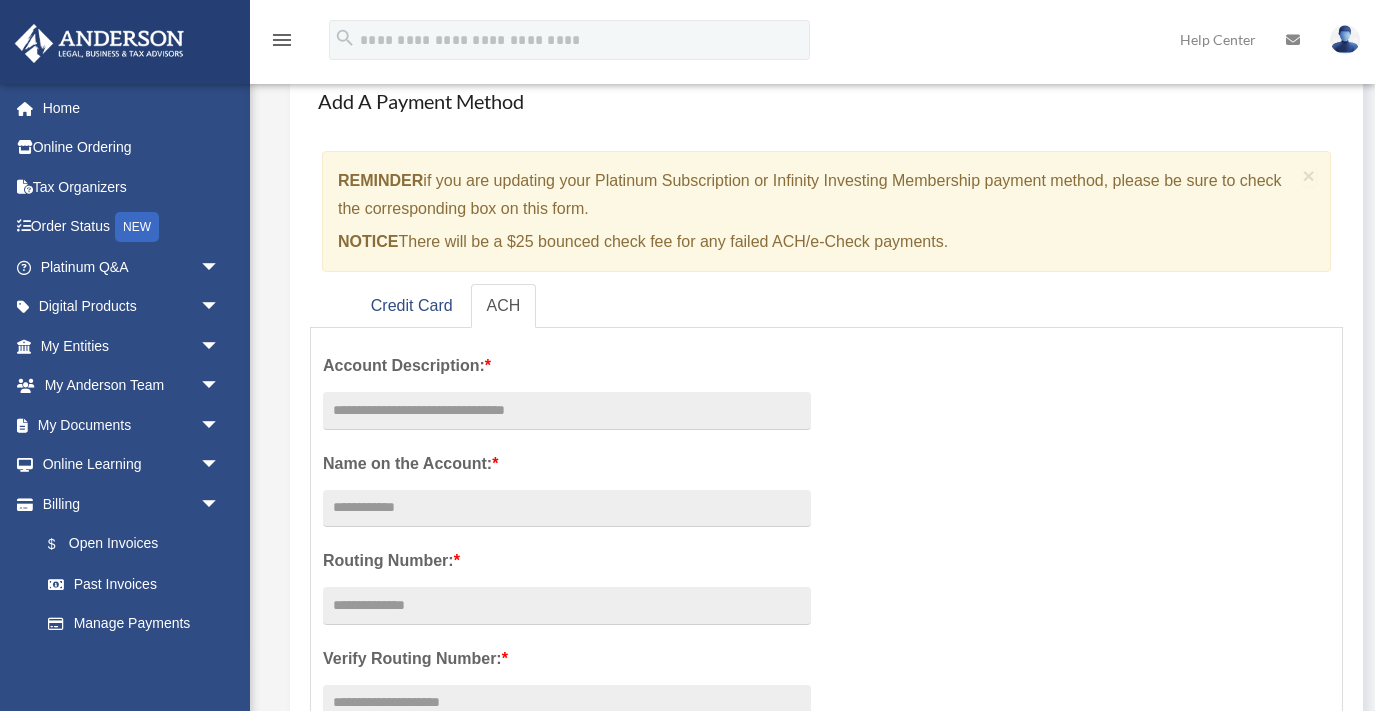 scroll, scrollTop: 136, scrollLeft: 0, axis: vertical 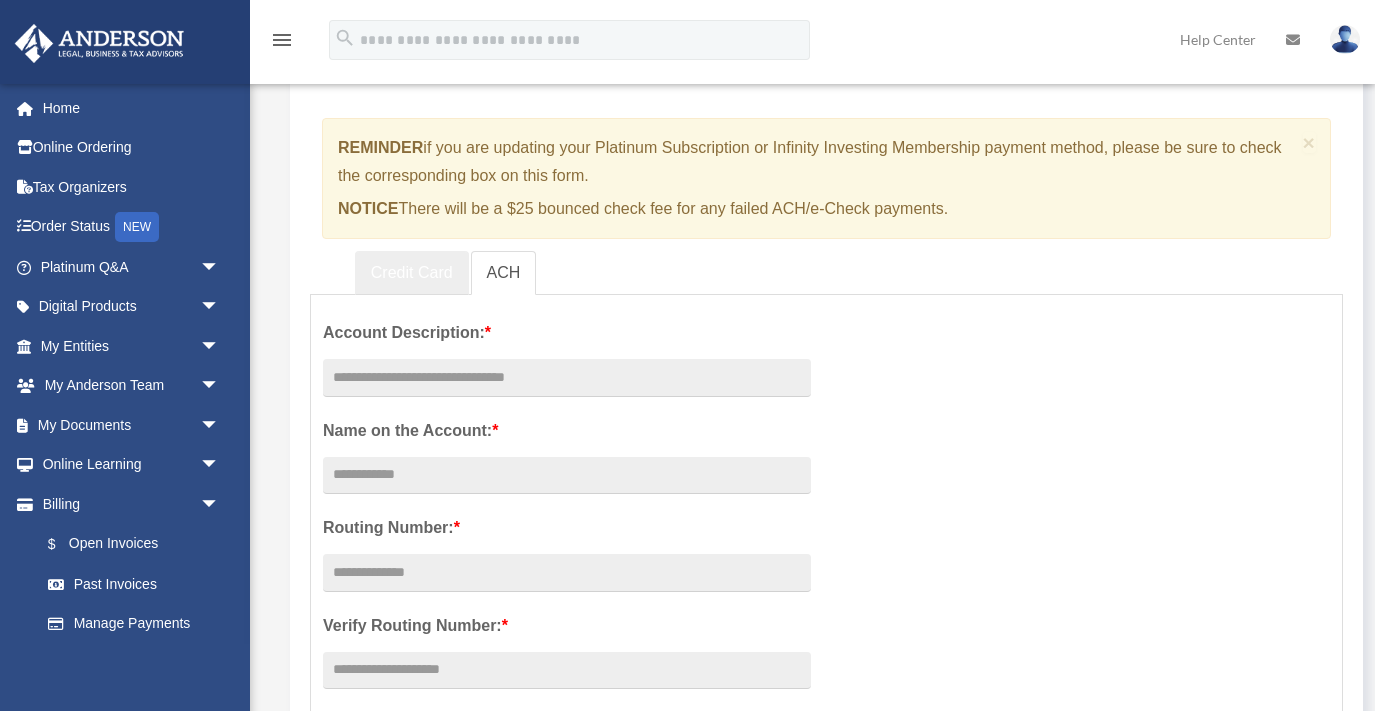 click on "Credit Card" at bounding box center [412, 273] 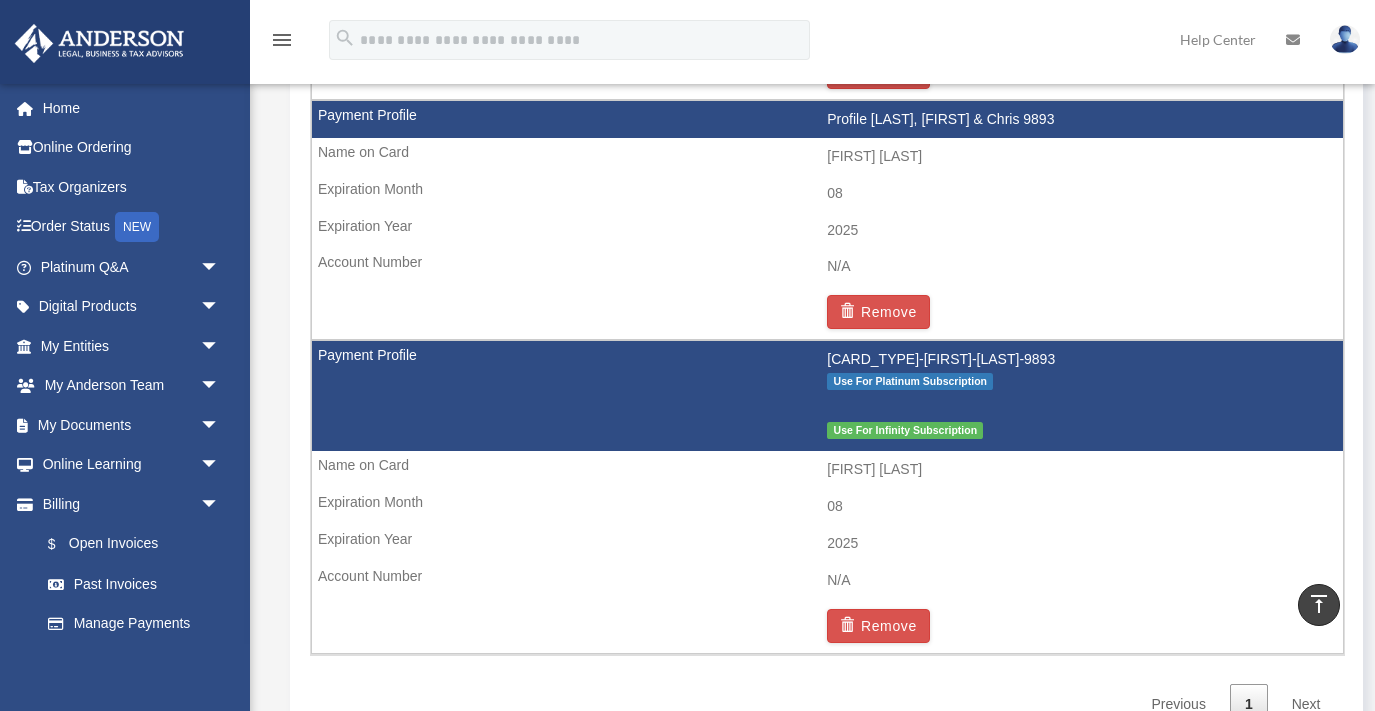 scroll, scrollTop: 2220, scrollLeft: 0, axis: vertical 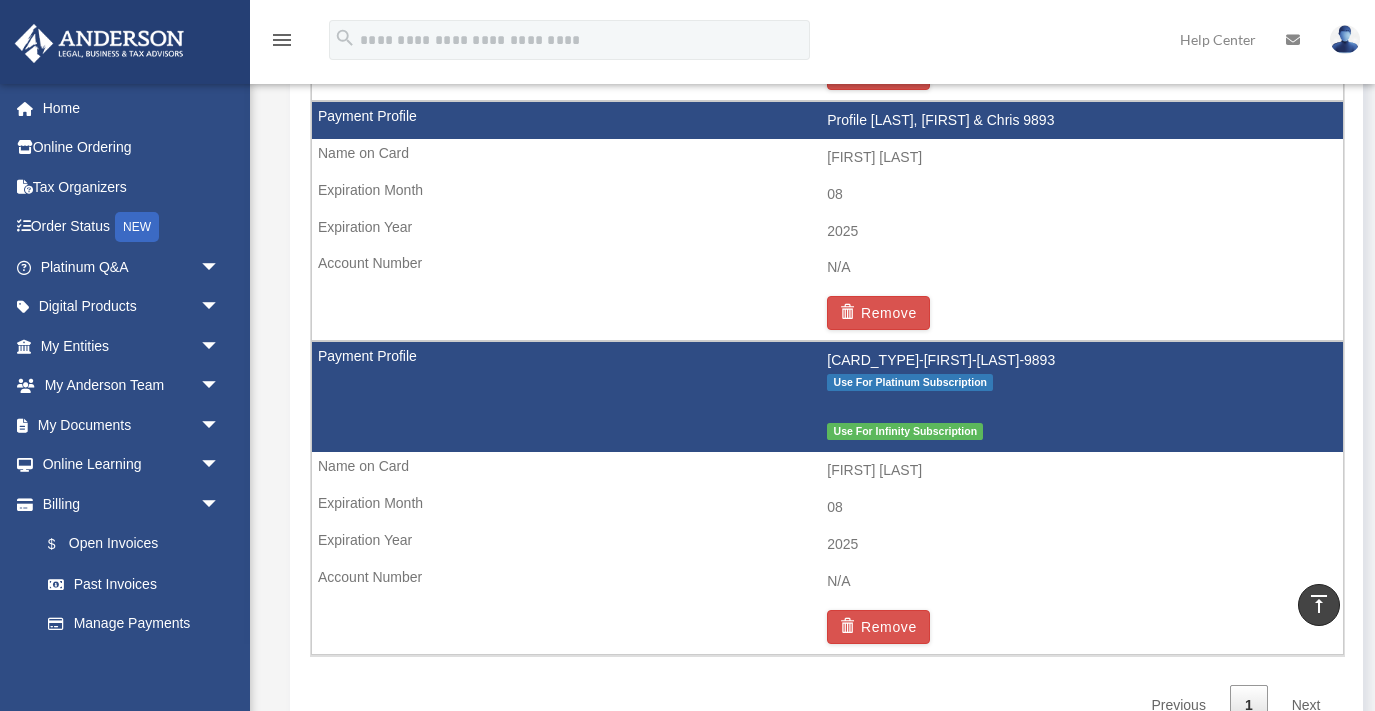 click on "Profile Christensen, Joan & Chris 9893" at bounding box center (827, 121) 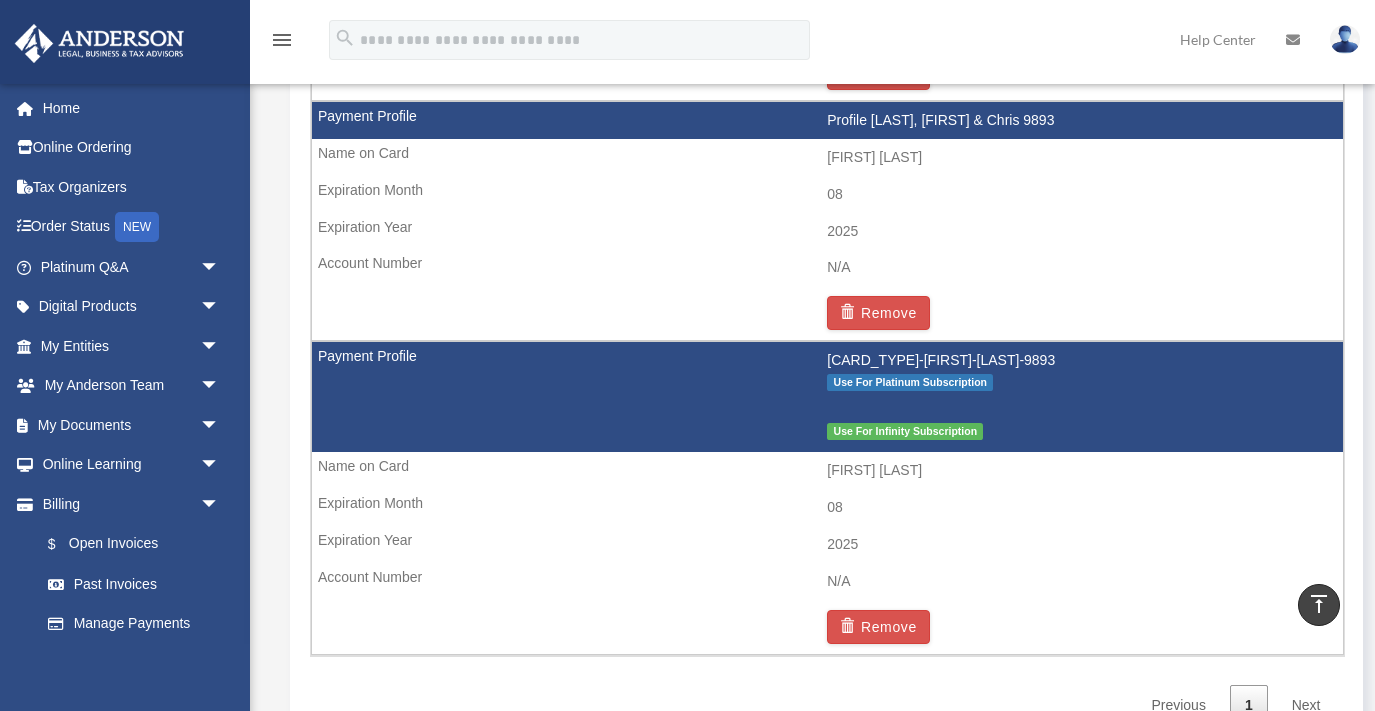 click on "08" at bounding box center [827, 195] 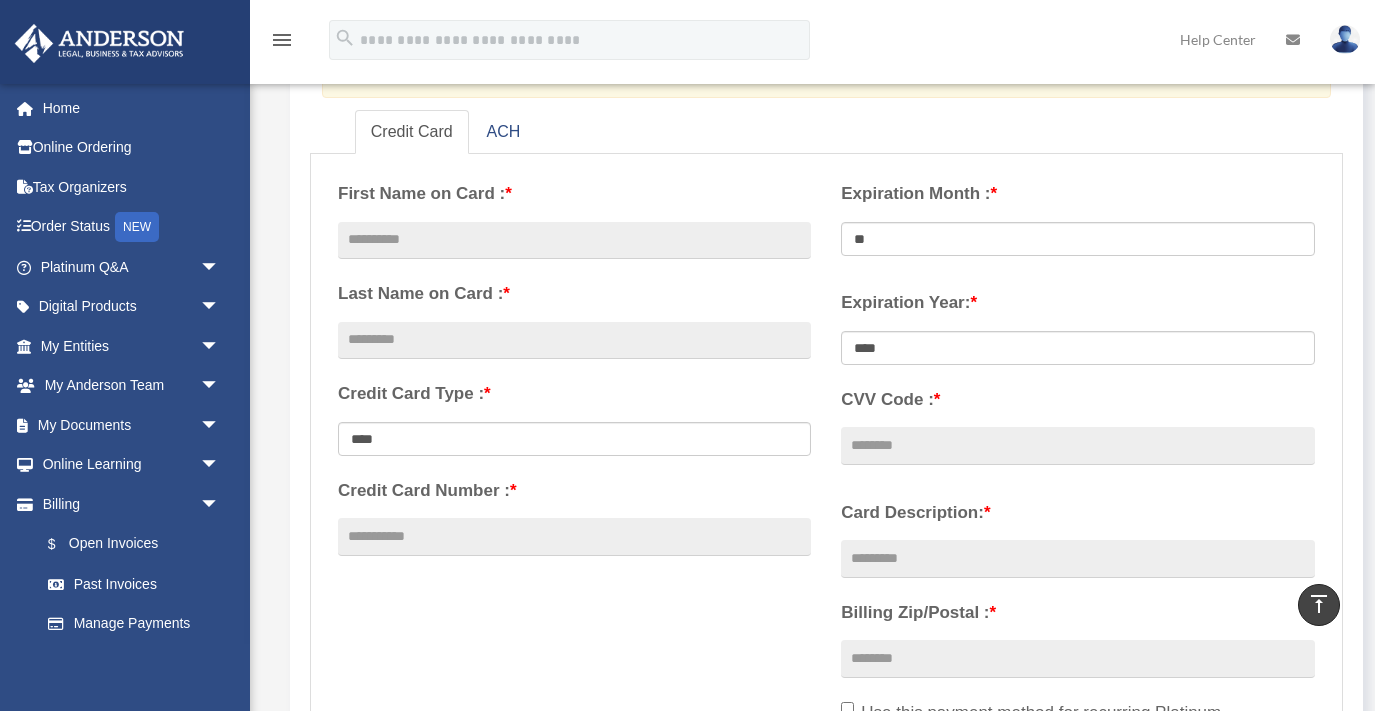 scroll, scrollTop: 275, scrollLeft: 0, axis: vertical 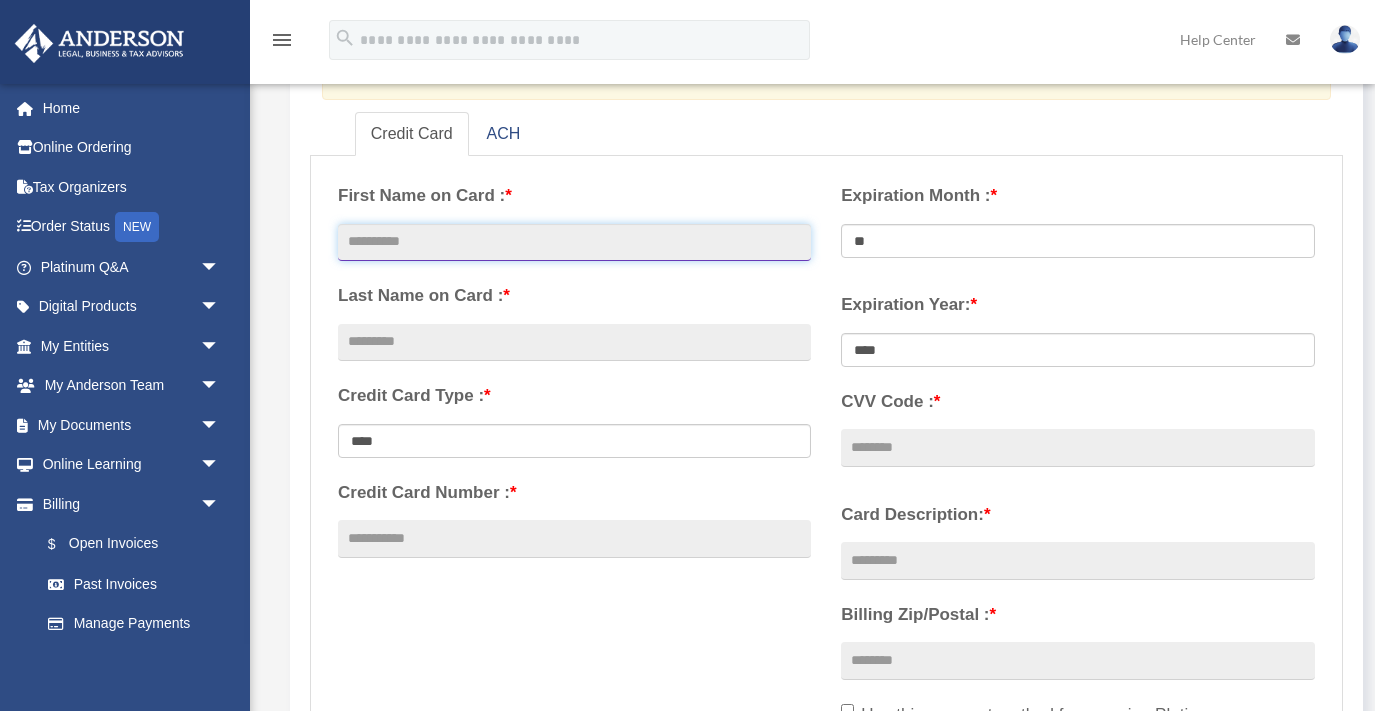 click at bounding box center [574, 243] 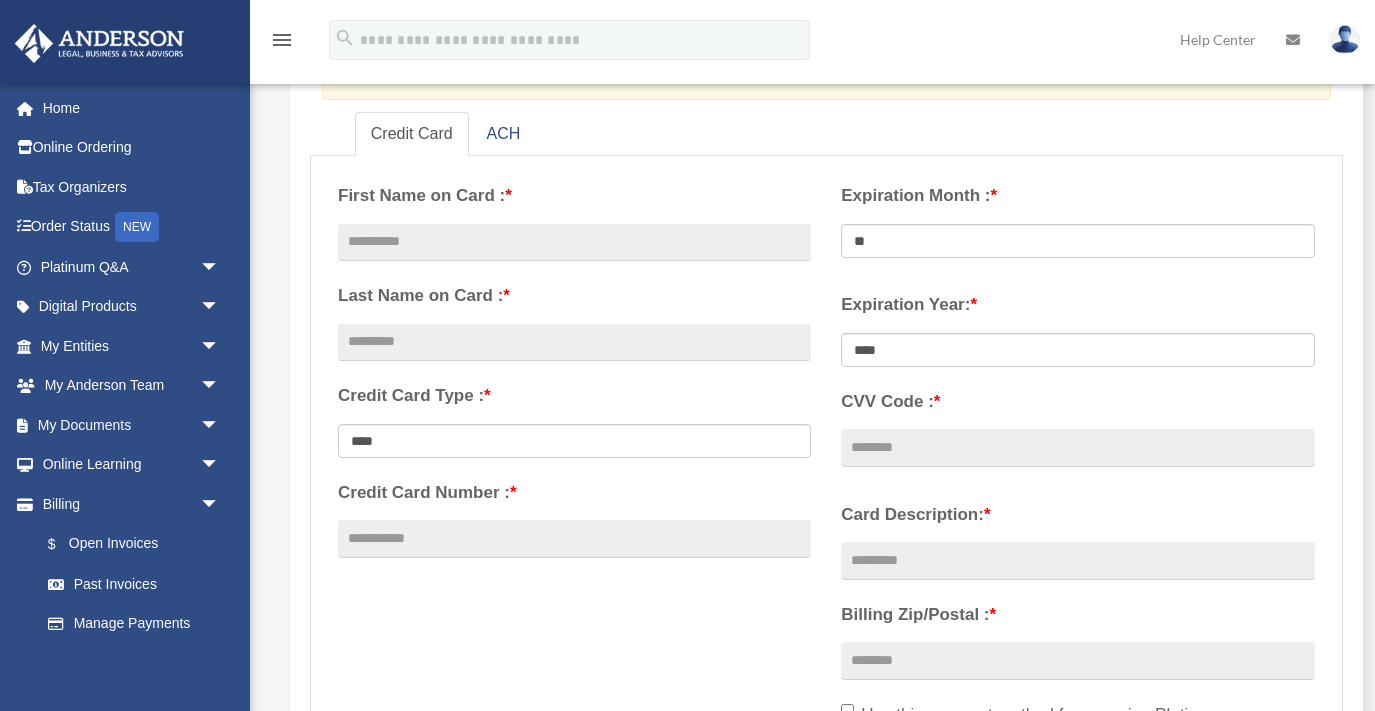 type on "****" 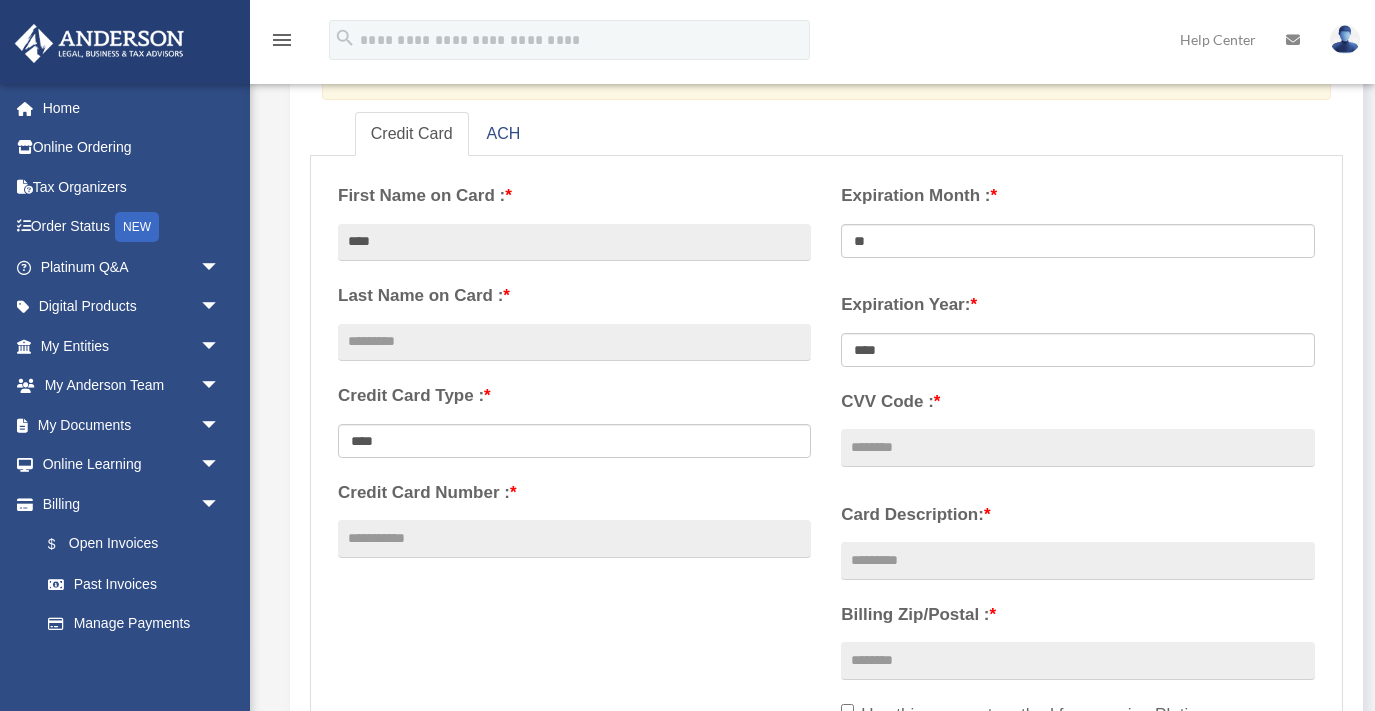 type on "**********" 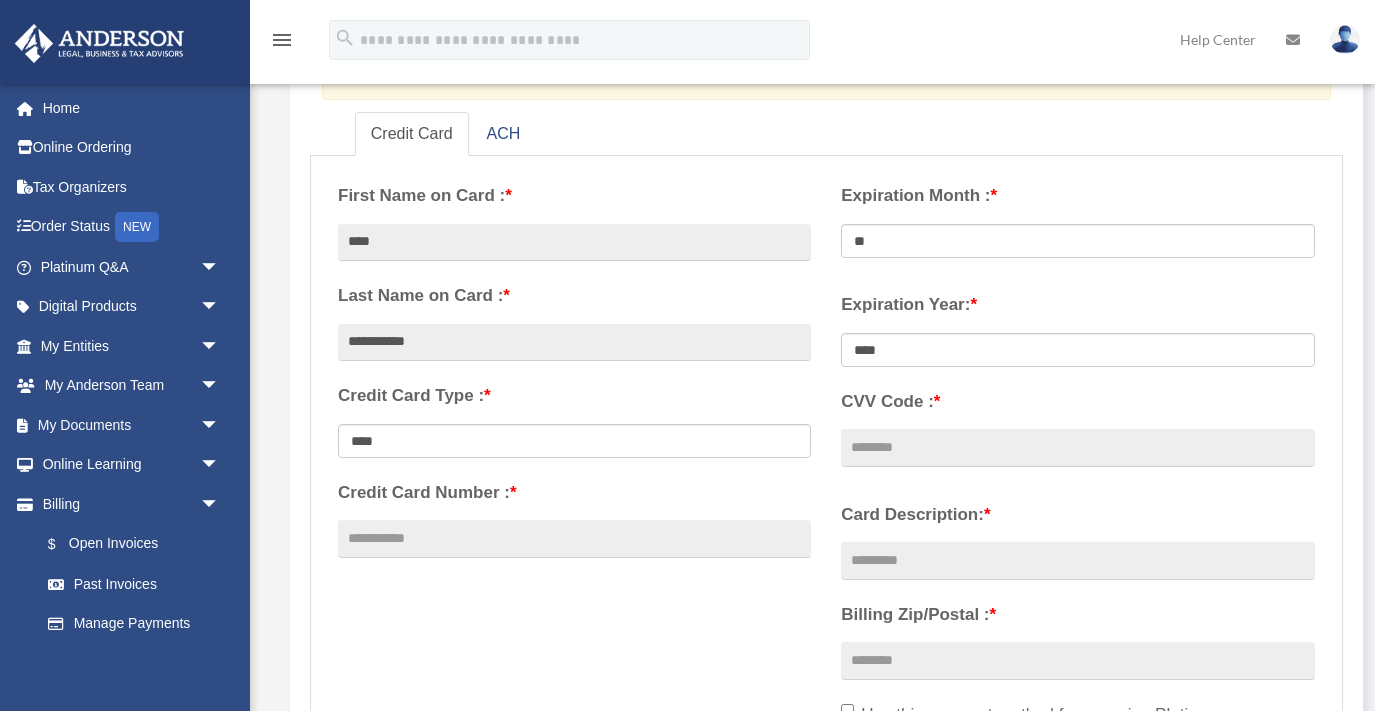 type on "**********" 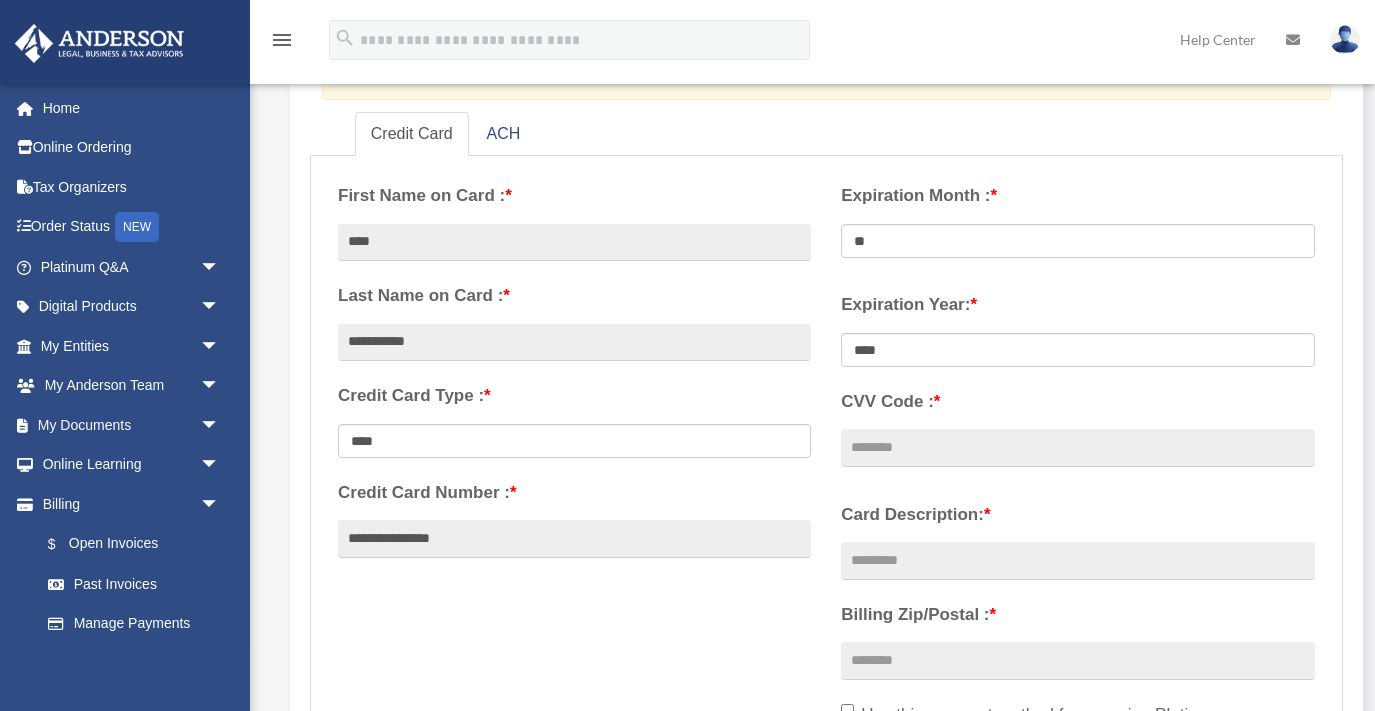 select on "**" 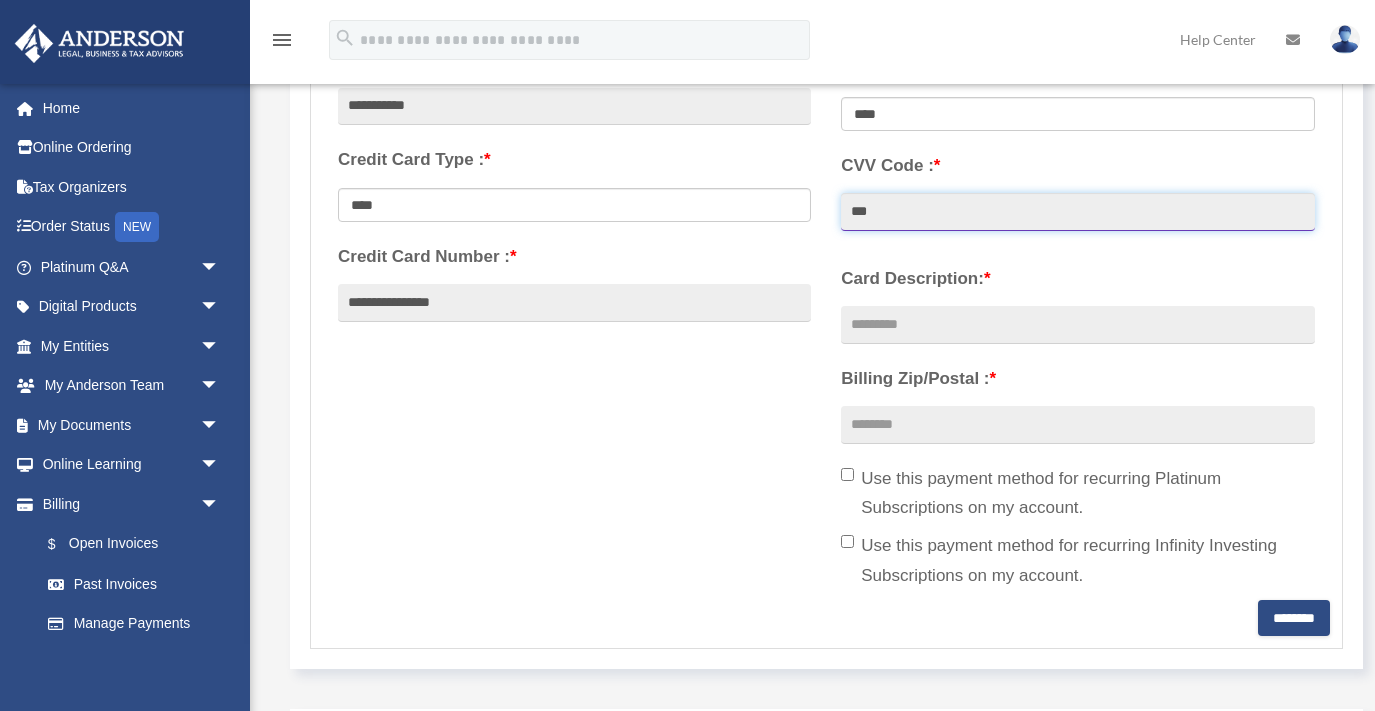 scroll, scrollTop: 538, scrollLeft: 0, axis: vertical 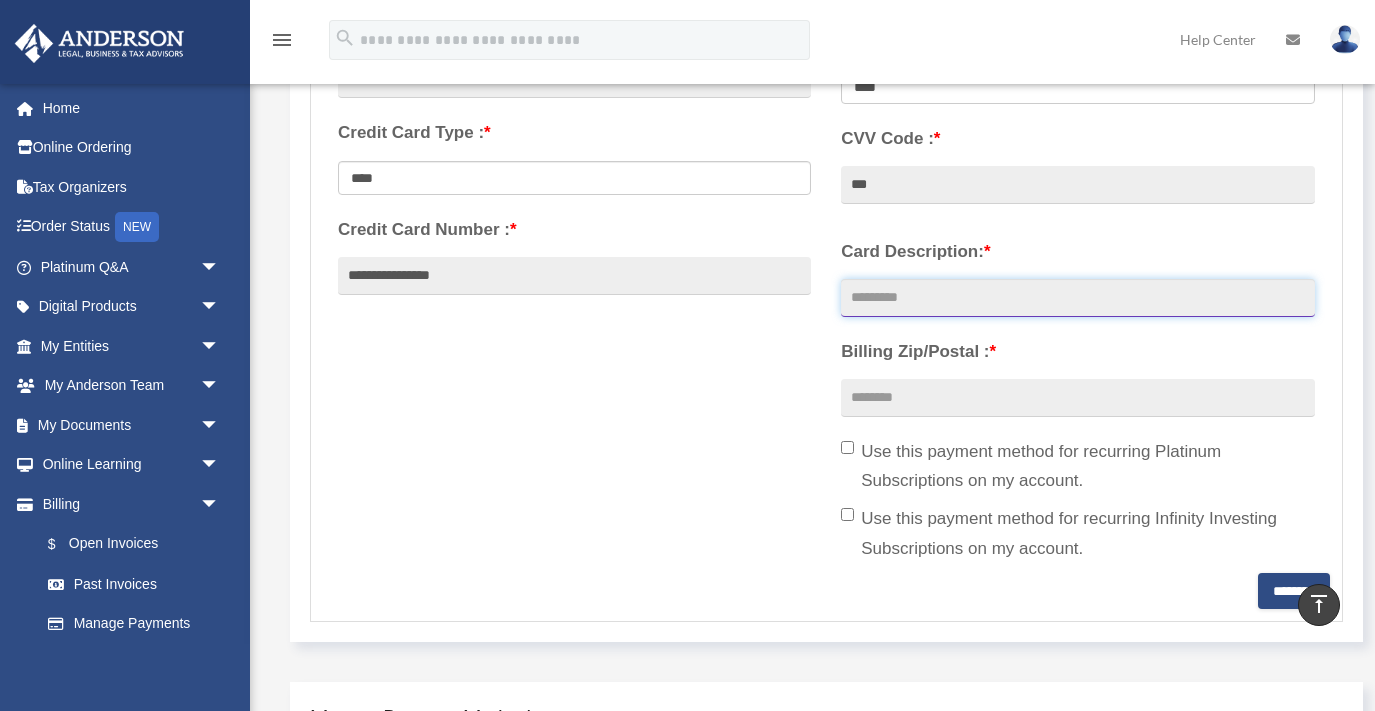 click on "Card Description: *" at bounding box center (1077, 298) 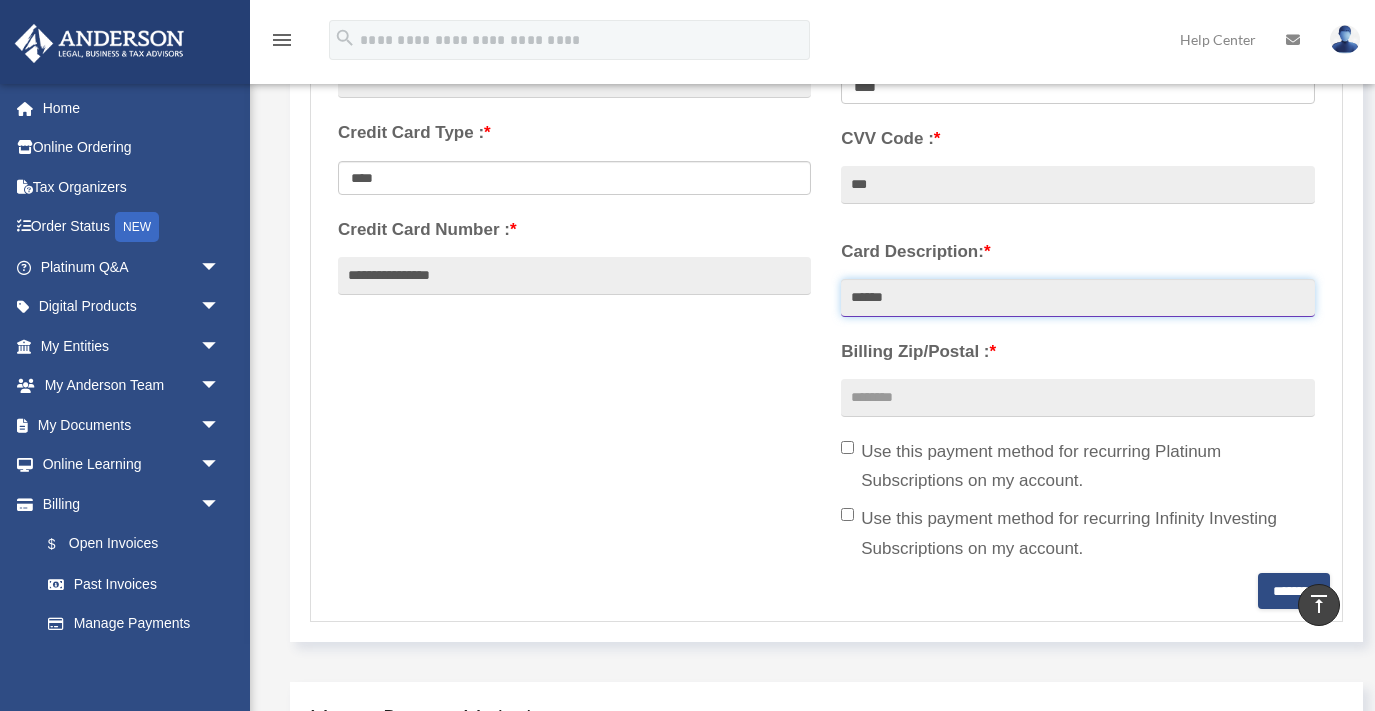 type on "******" 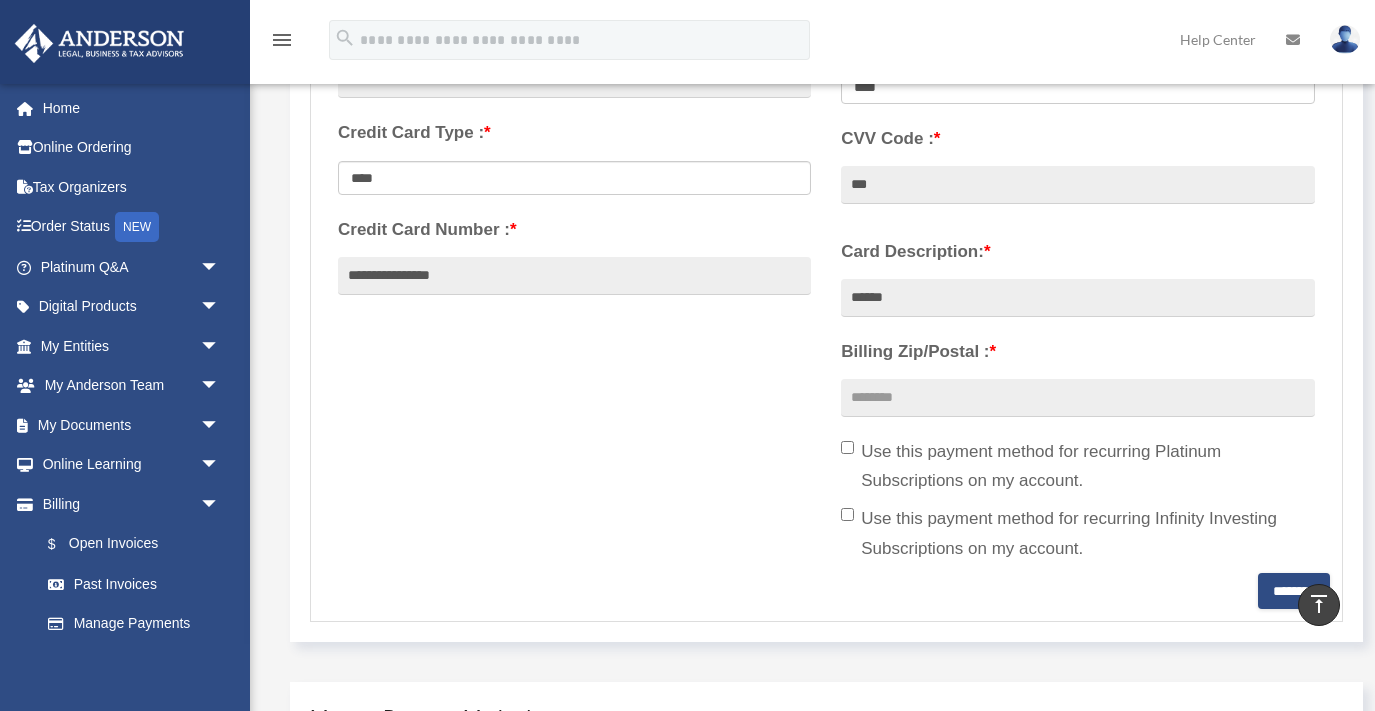 click on "**********" at bounding box center [826, 239] 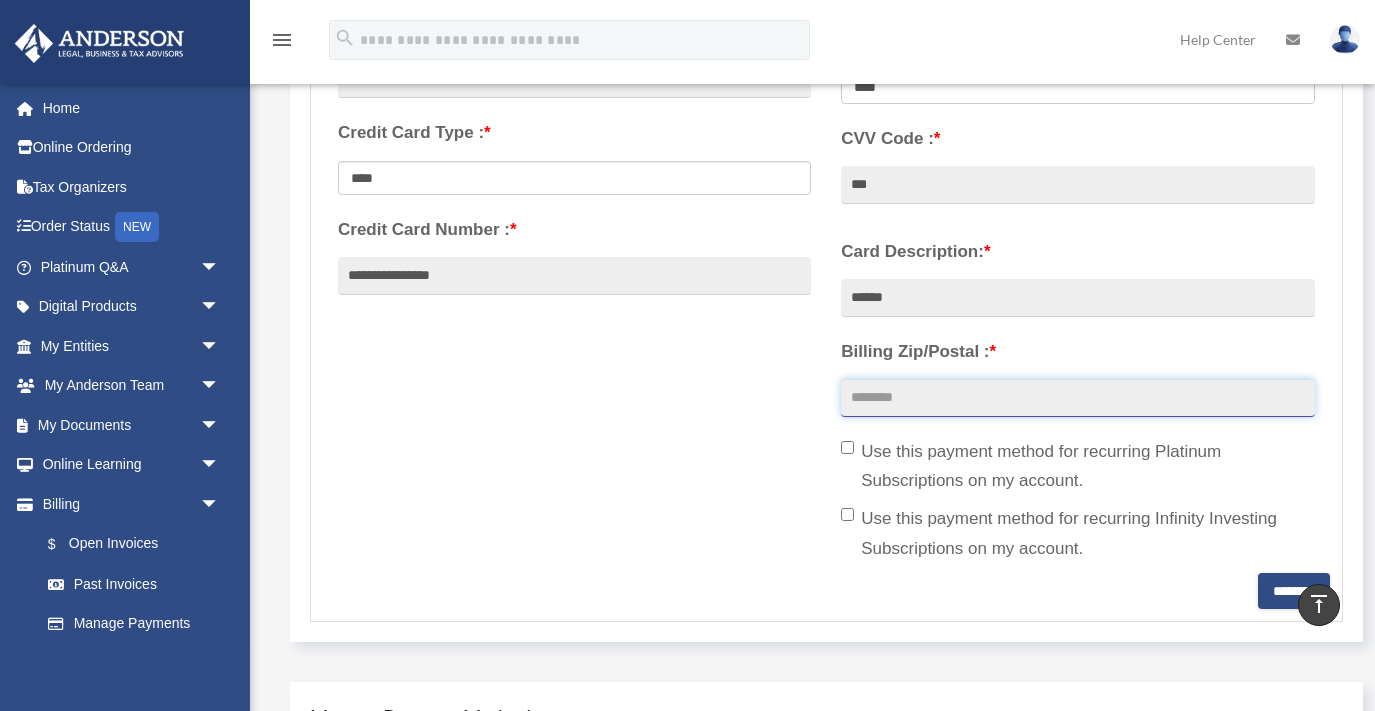 click on "Billing Zip/Postal : *" at bounding box center (1077, 398) 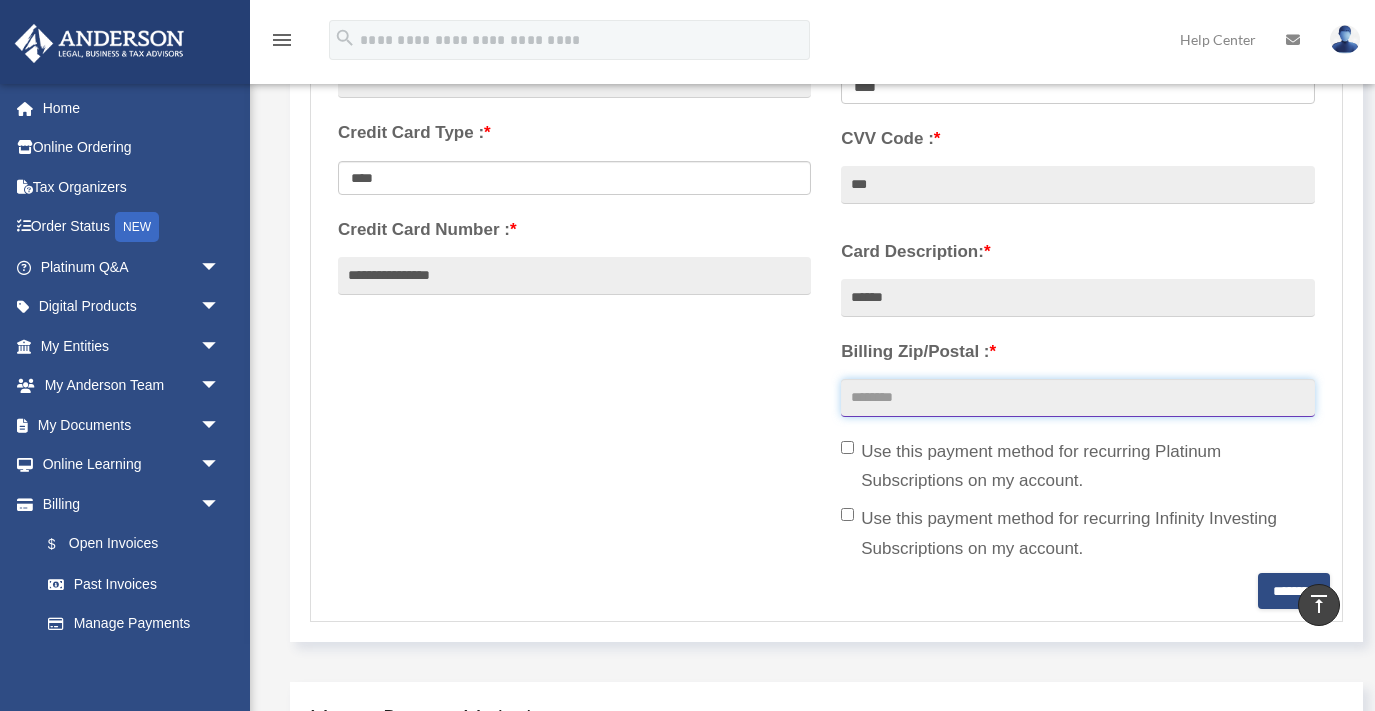 type on "*****" 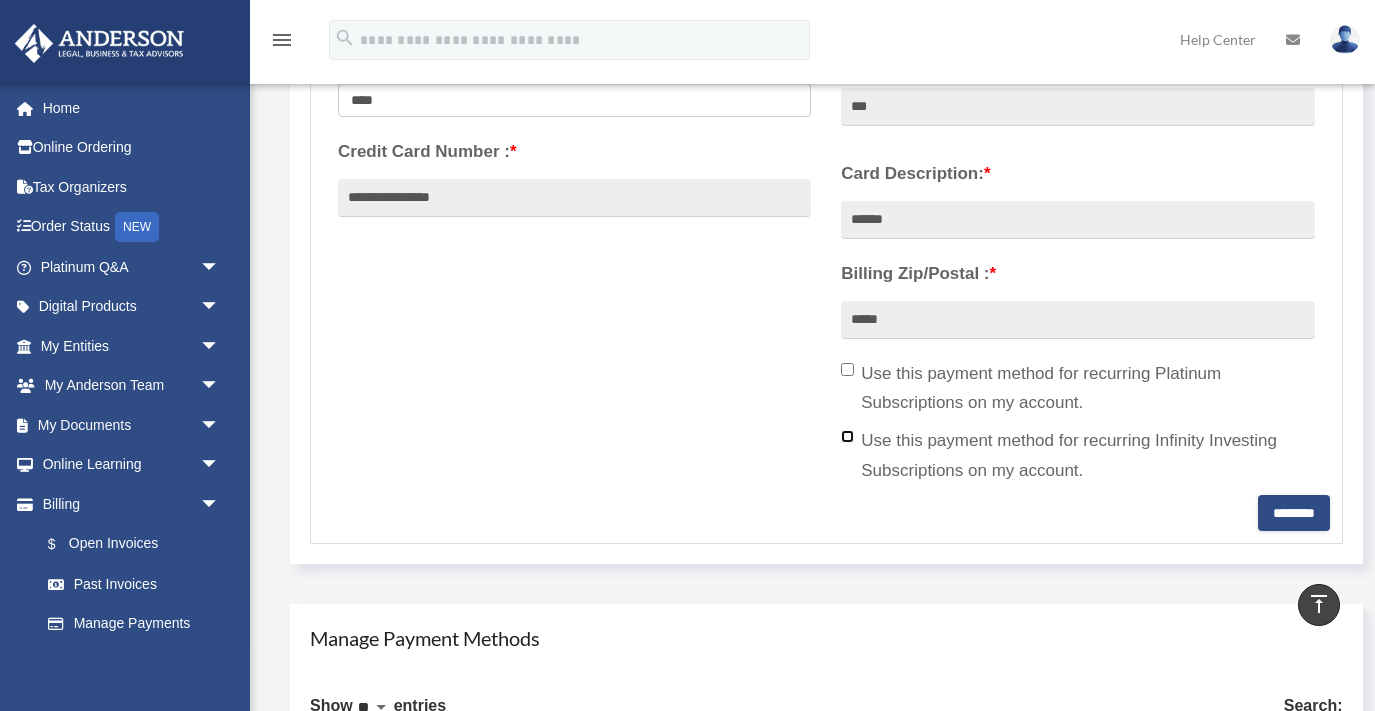 scroll, scrollTop: 617, scrollLeft: 0, axis: vertical 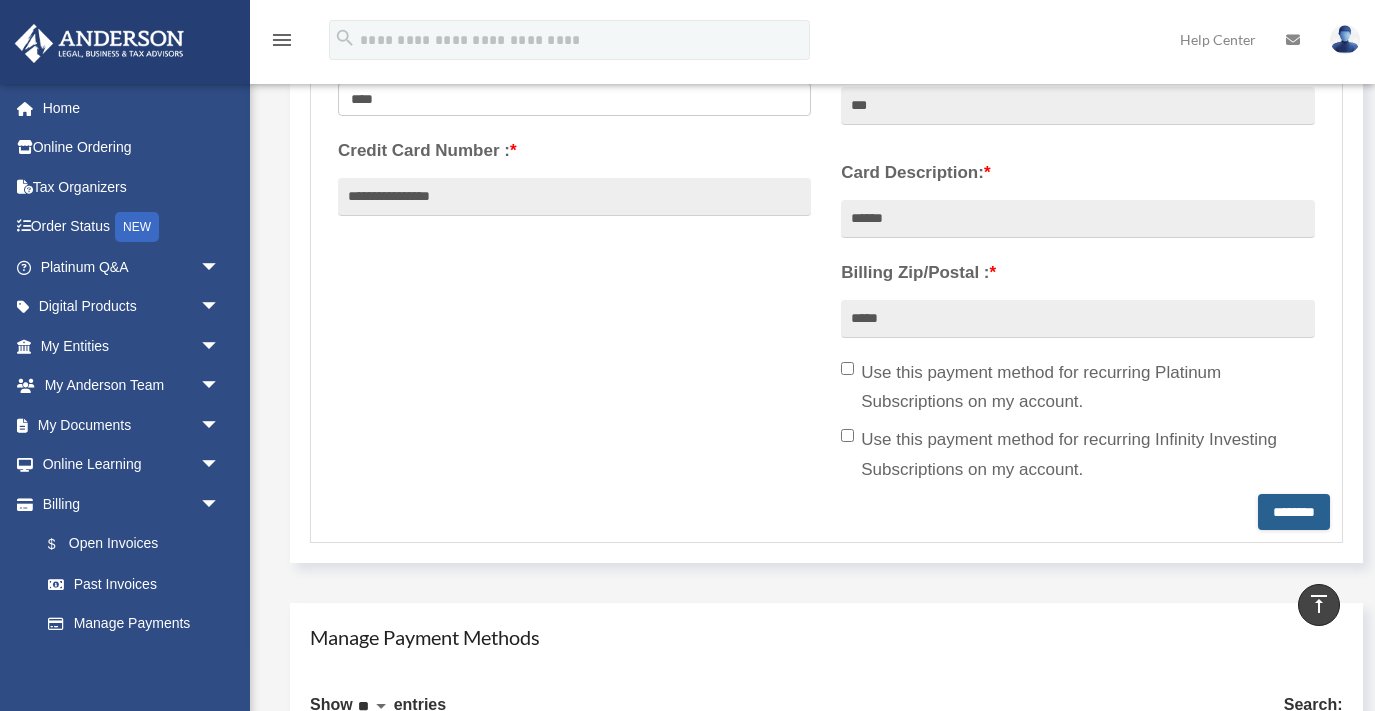 click on "********" at bounding box center (1294, 512) 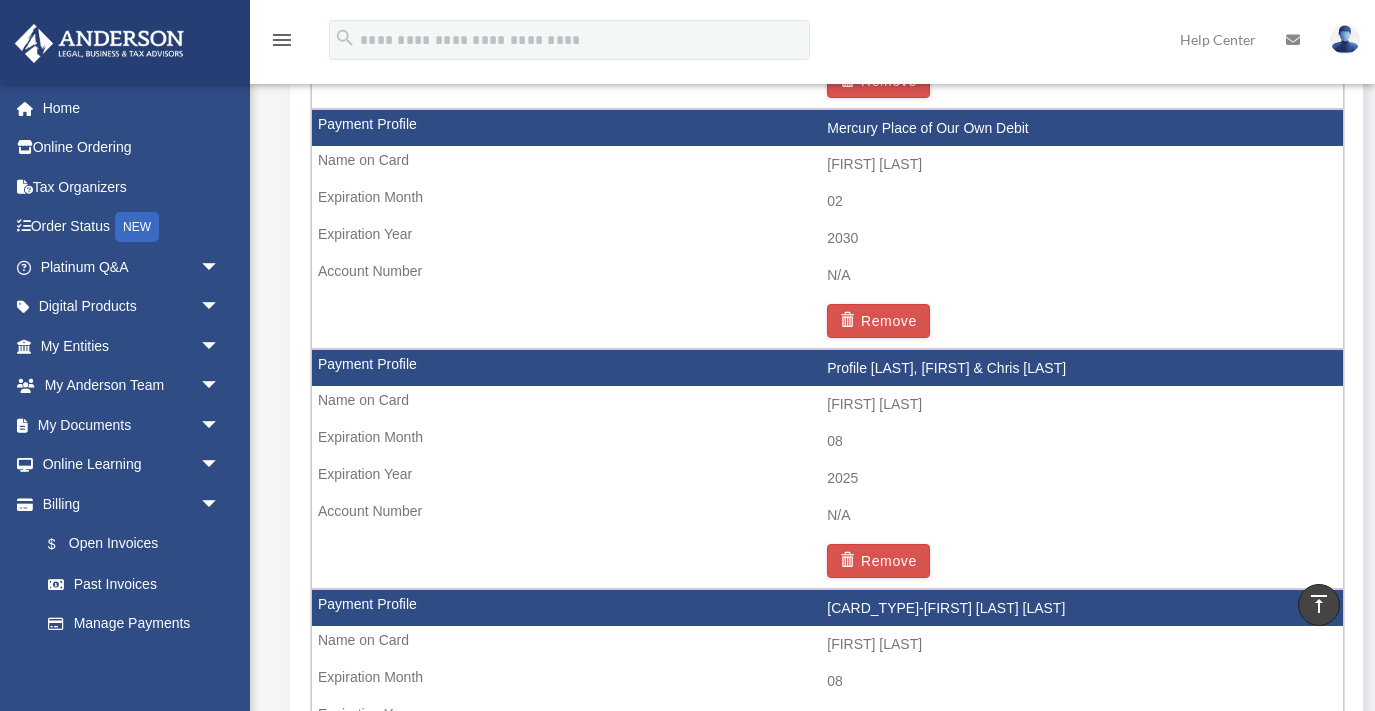 scroll, scrollTop: 2317, scrollLeft: 0, axis: vertical 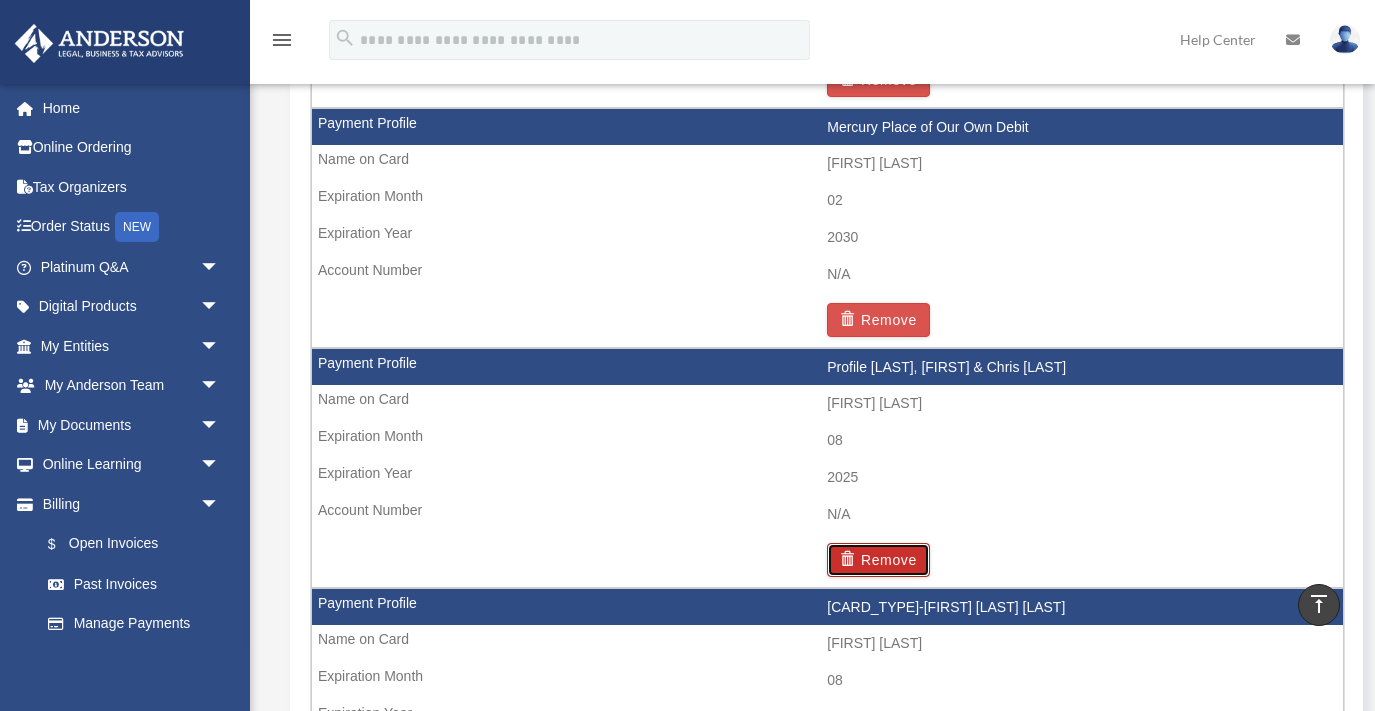 click on "Remove" at bounding box center (878, 560) 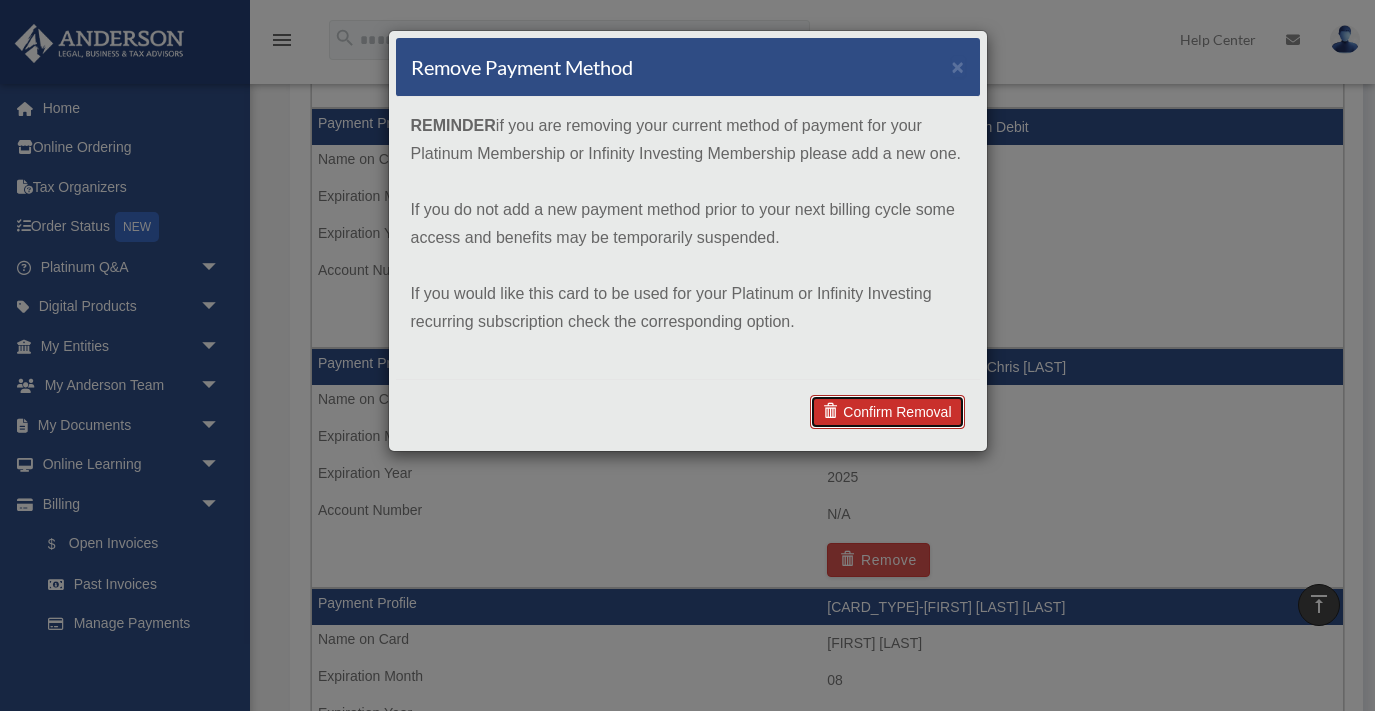 click on "Confirm Removal" at bounding box center [887, 412] 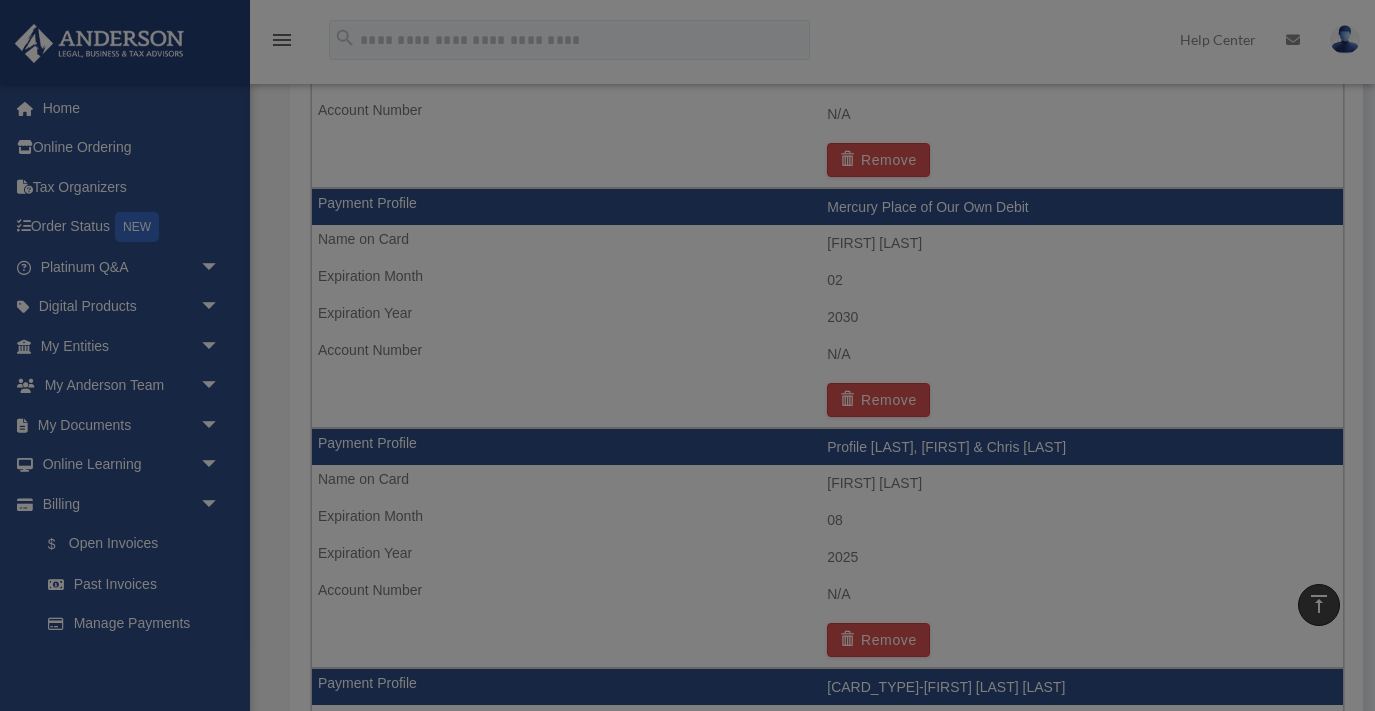 scroll, scrollTop: 2397, scrollLeft: 0, axis: vertical 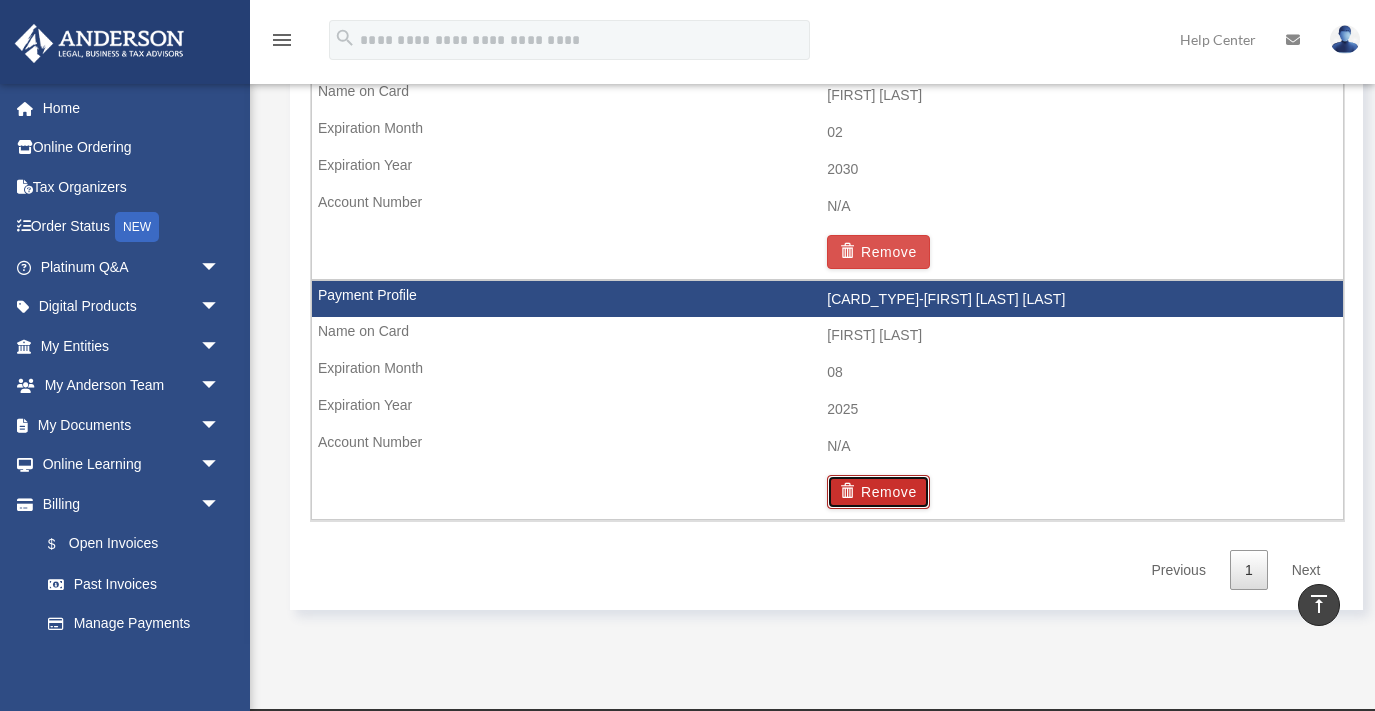 click at bounding box center (850, 491) 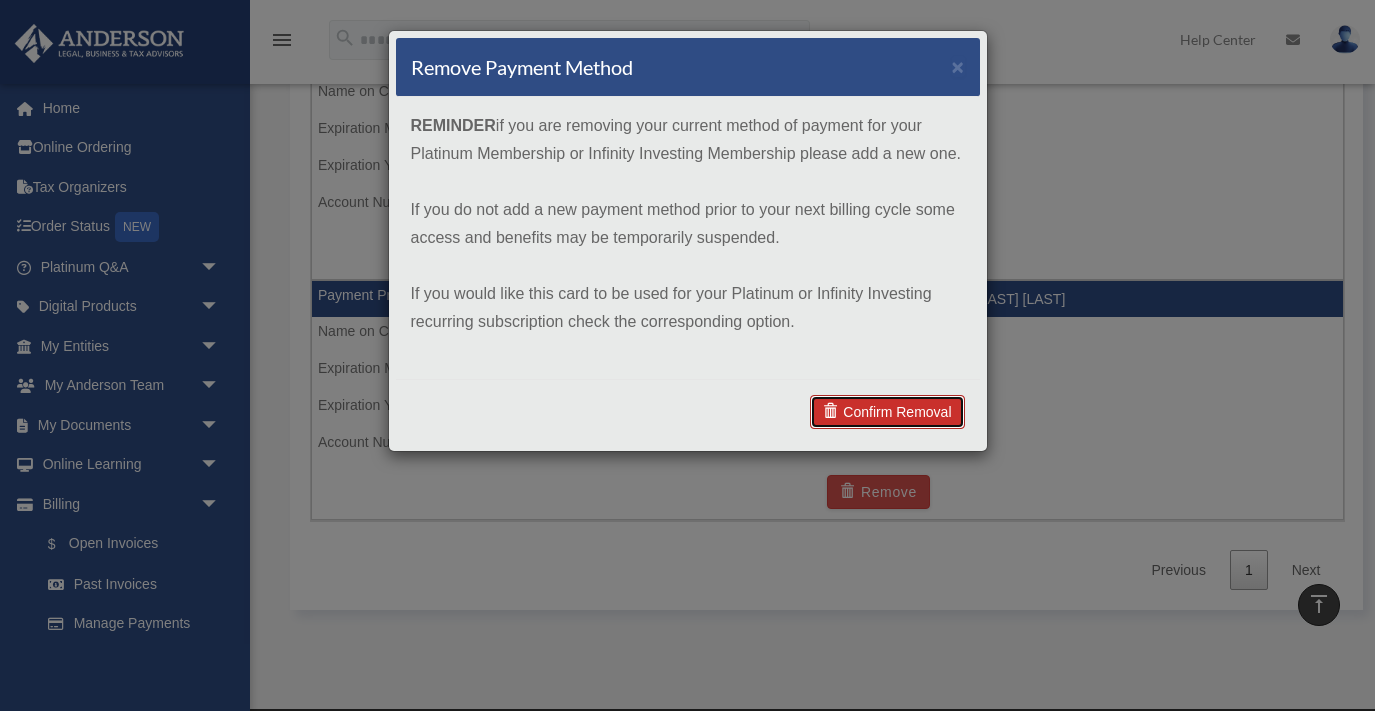 click on "Confirm Removal" at bounding box center (887, 412) 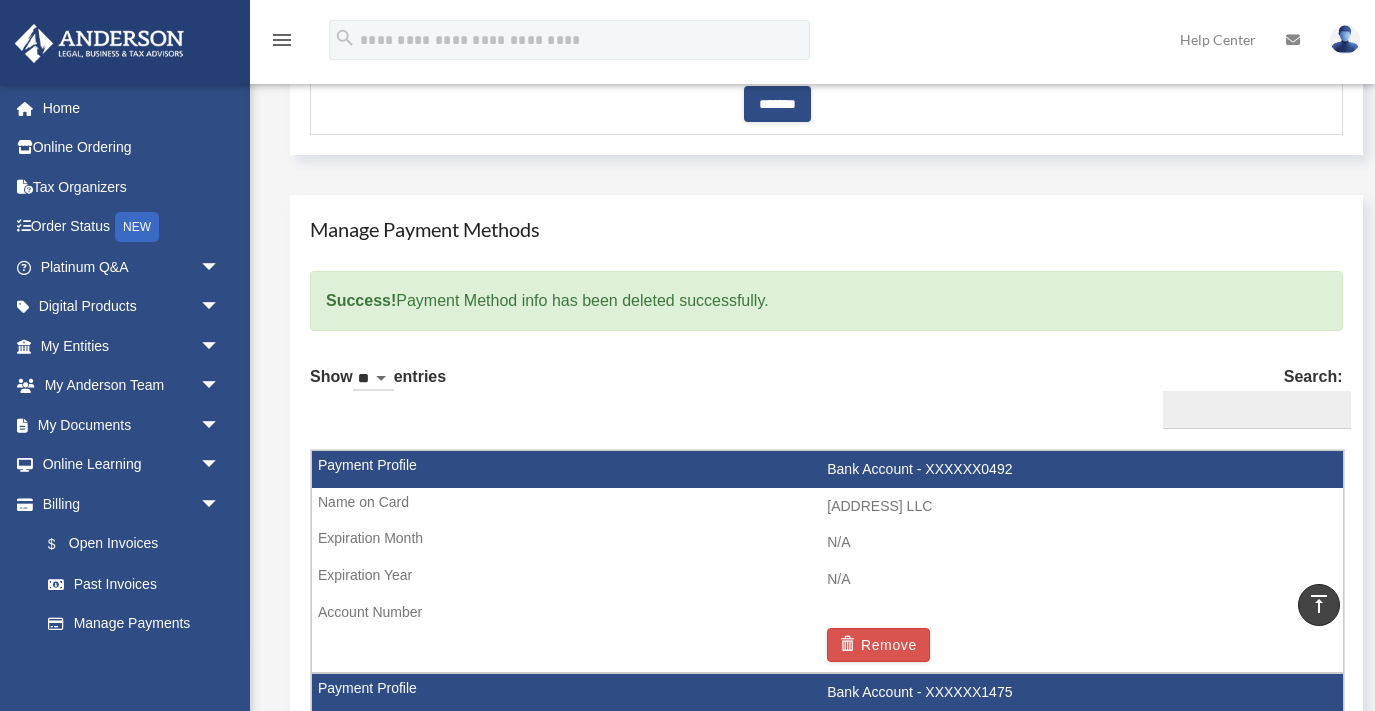 scroll, scrollTop: 881, scrollLeft: 0, axis: vertical 